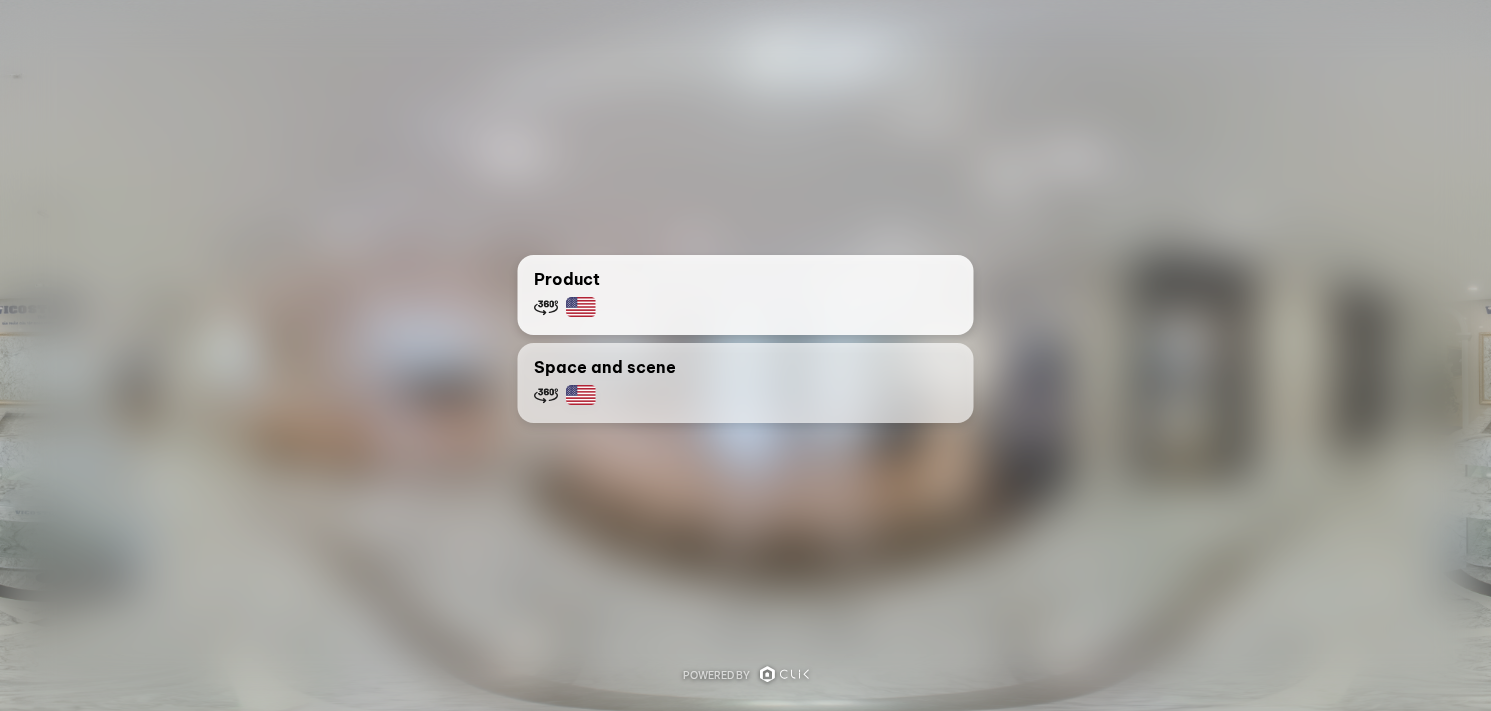 scroll, scrollTop: 0, scrollLeft: 0, axis: both 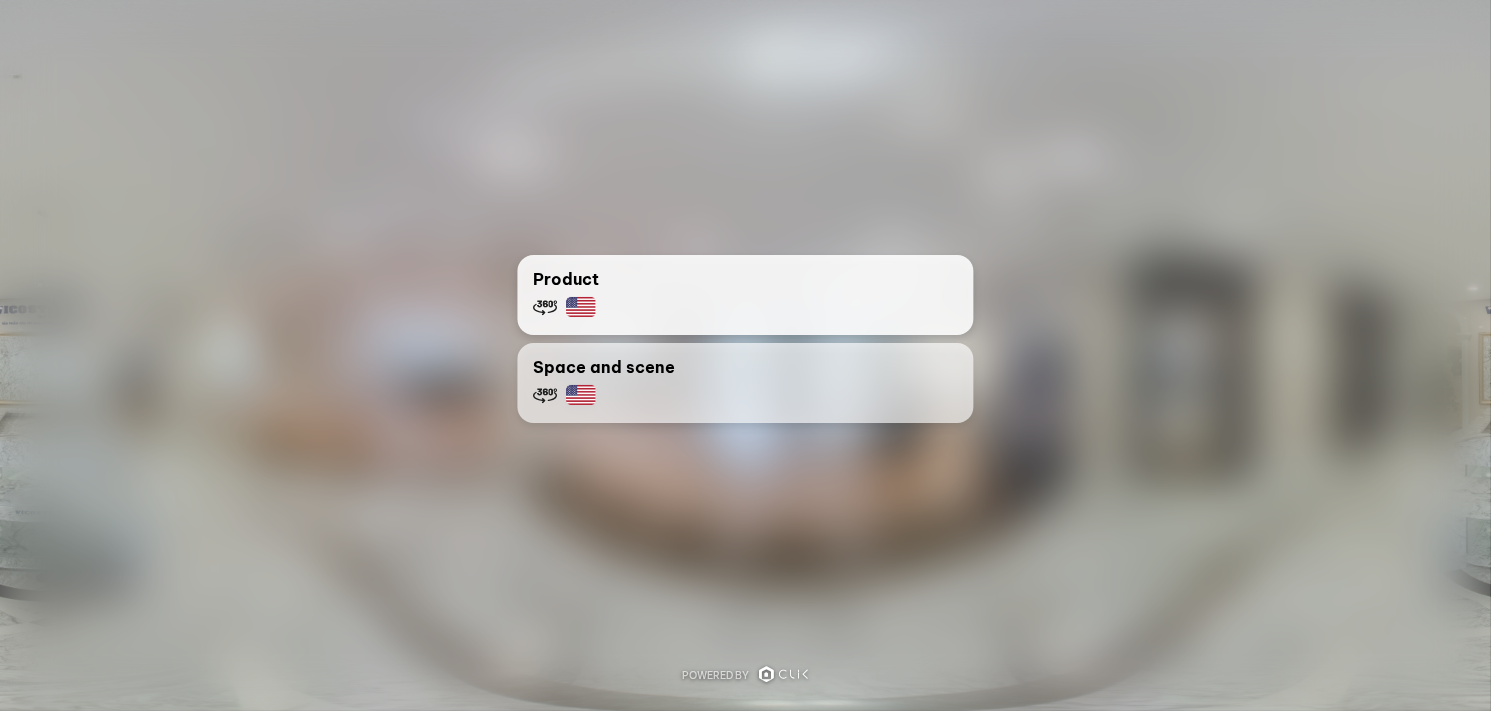 click on "Product" at bounding box center [567, 279] 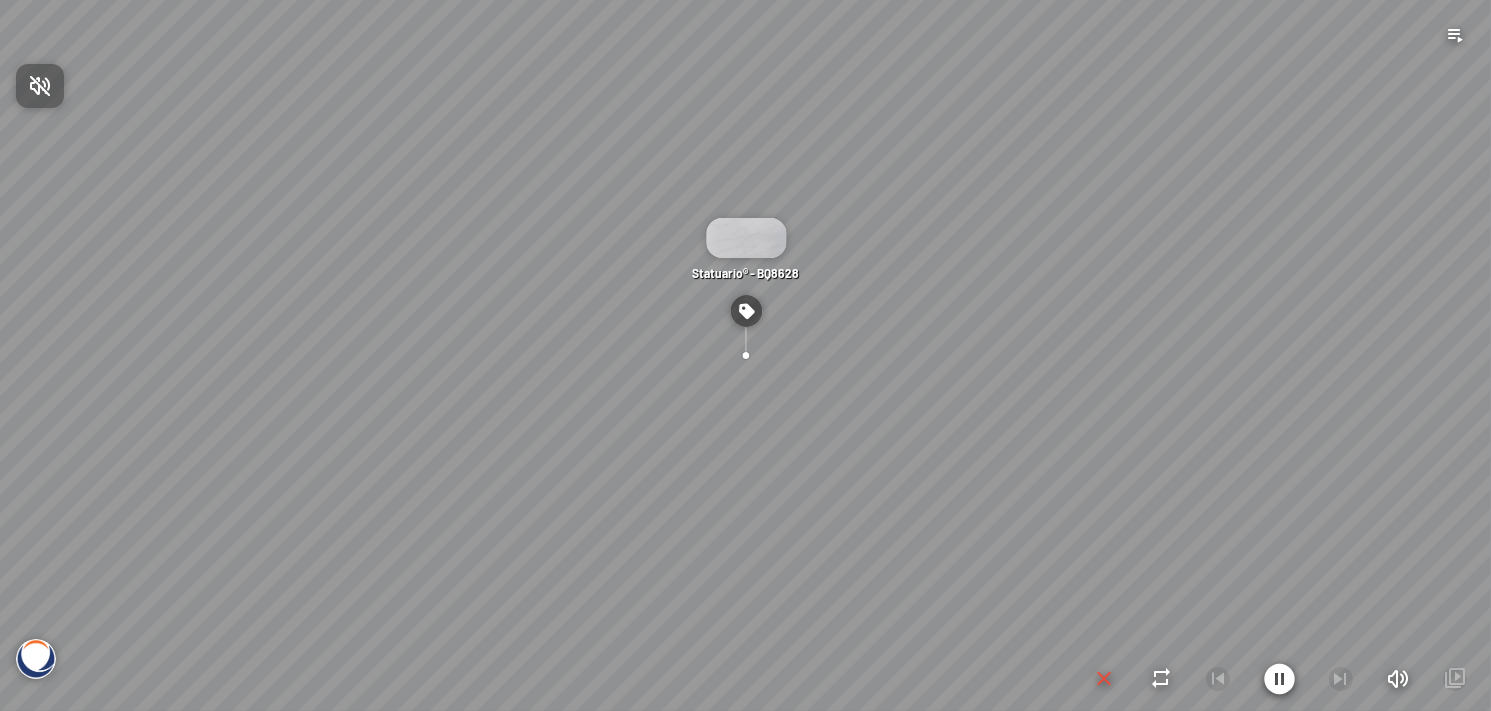 drag, startPoint x: 962, startPoint y: 366, endPoint x: 662, endPoint y: 362, distance: 300.02667 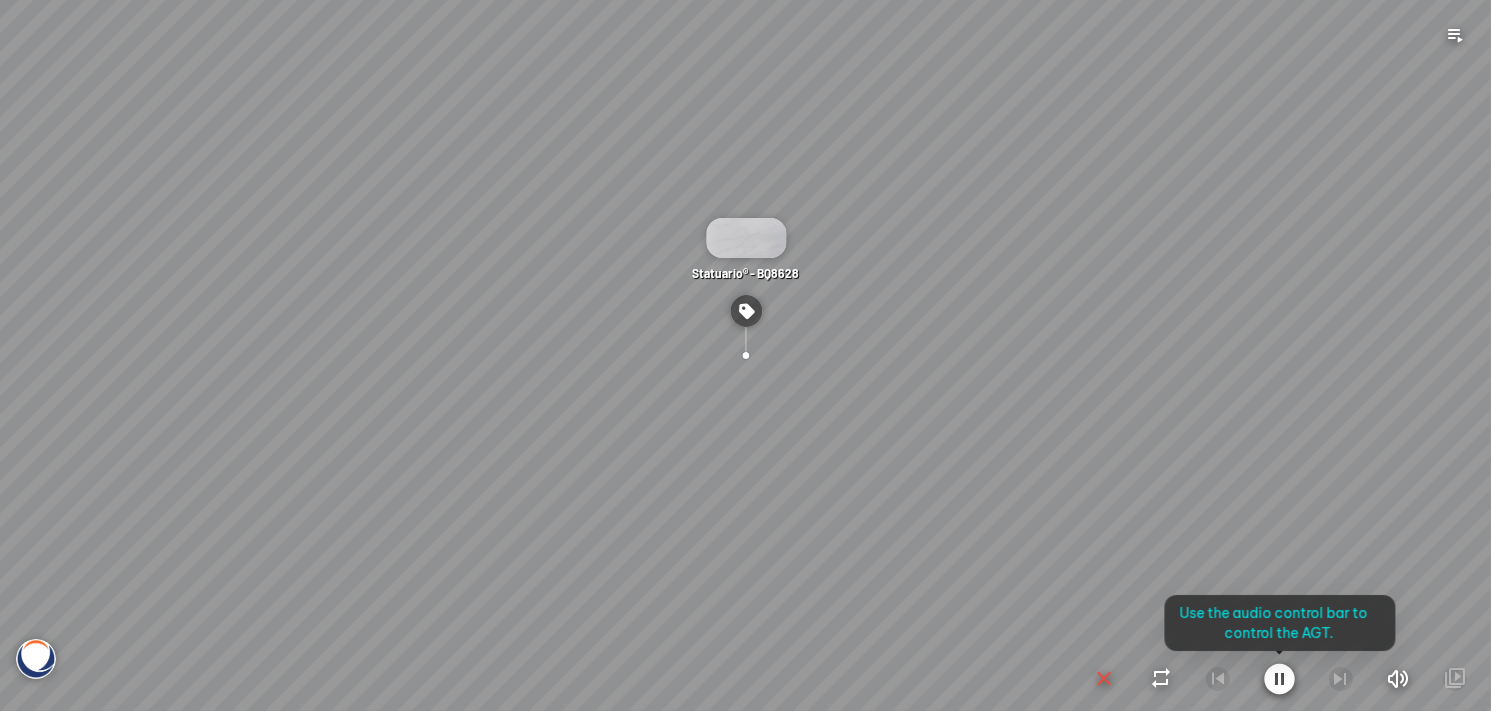 drag, startPoint x: 888, startPoint y: 337, endPoint x: 515, endPoint y: 341, distance: 373.02145 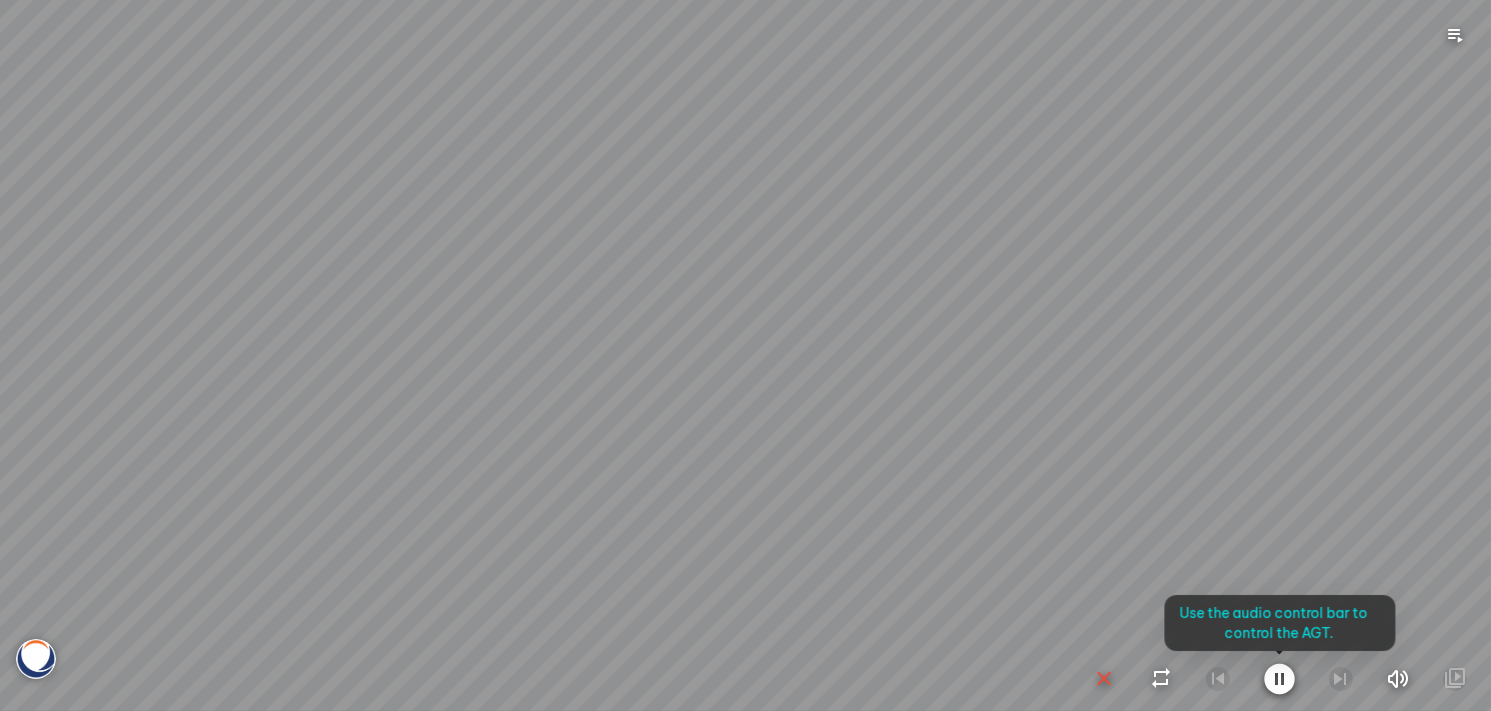 drag, startPoint x: 911, startPoint y: 361, endPoint x: 896, endPoint y: 359, distance: 15.132746 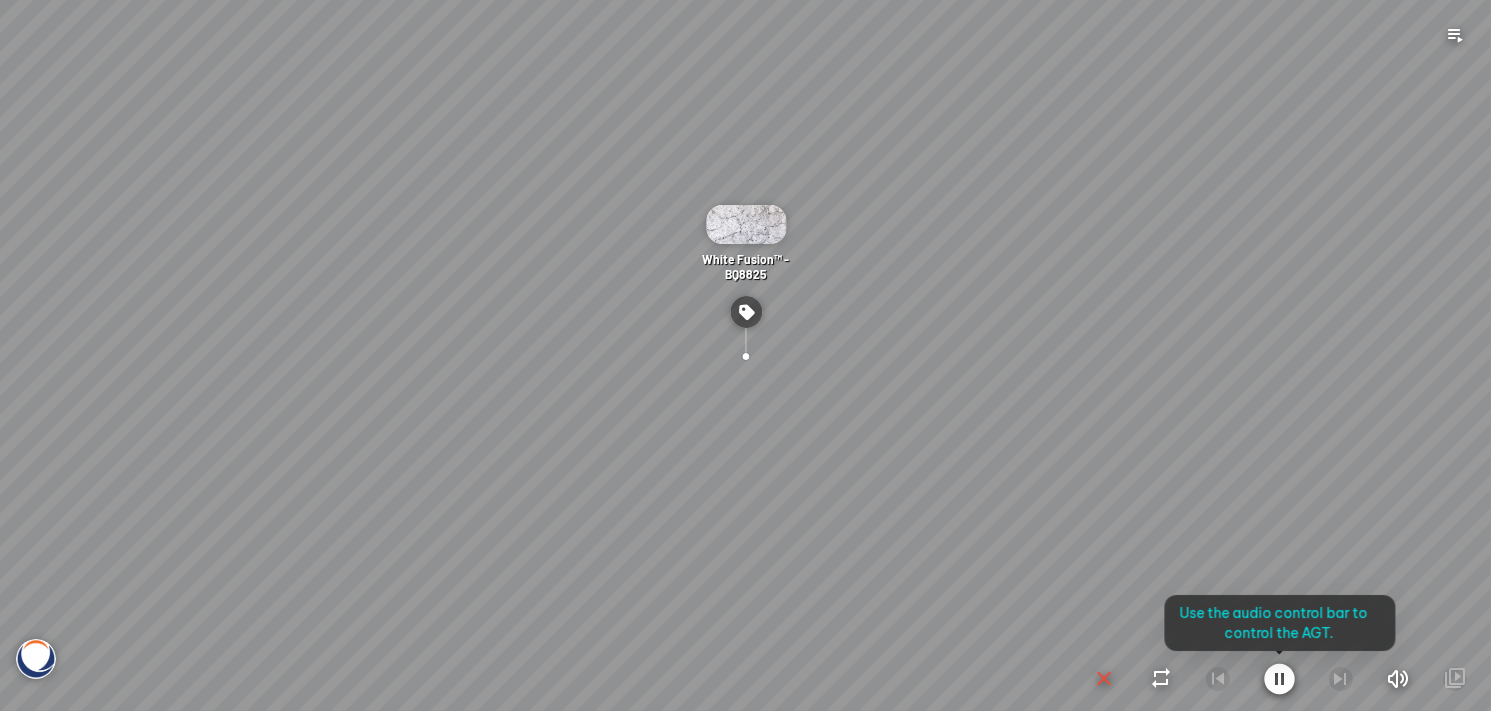 drag, startPoint x: 498, startPoint y: 293, endPoint x: 388, endPoint y: 293, distance: 110 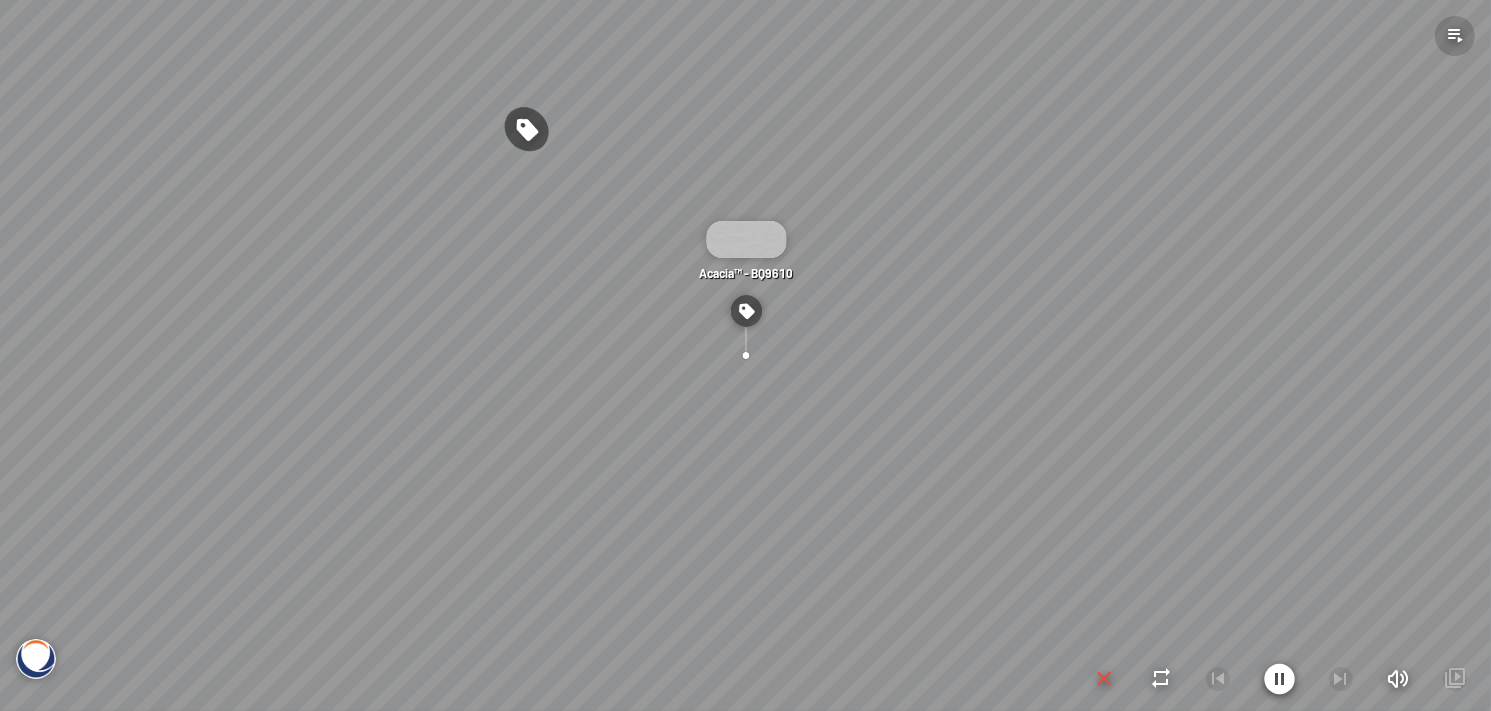 click at bounding box center (1455, 36) 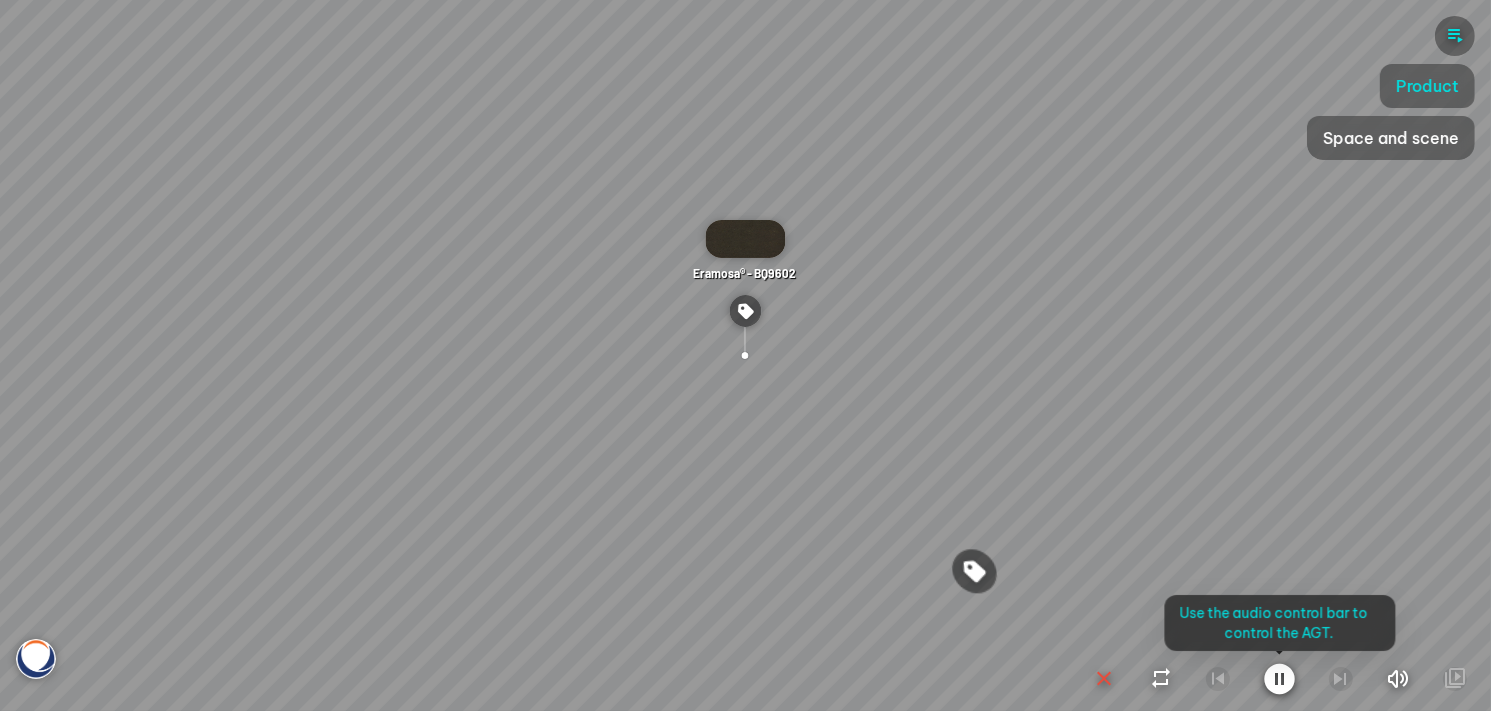 drag, startPoint x: 286, startPoint y: 333, endPoint x: 624, endPoint y: 323, distance: 338.1479 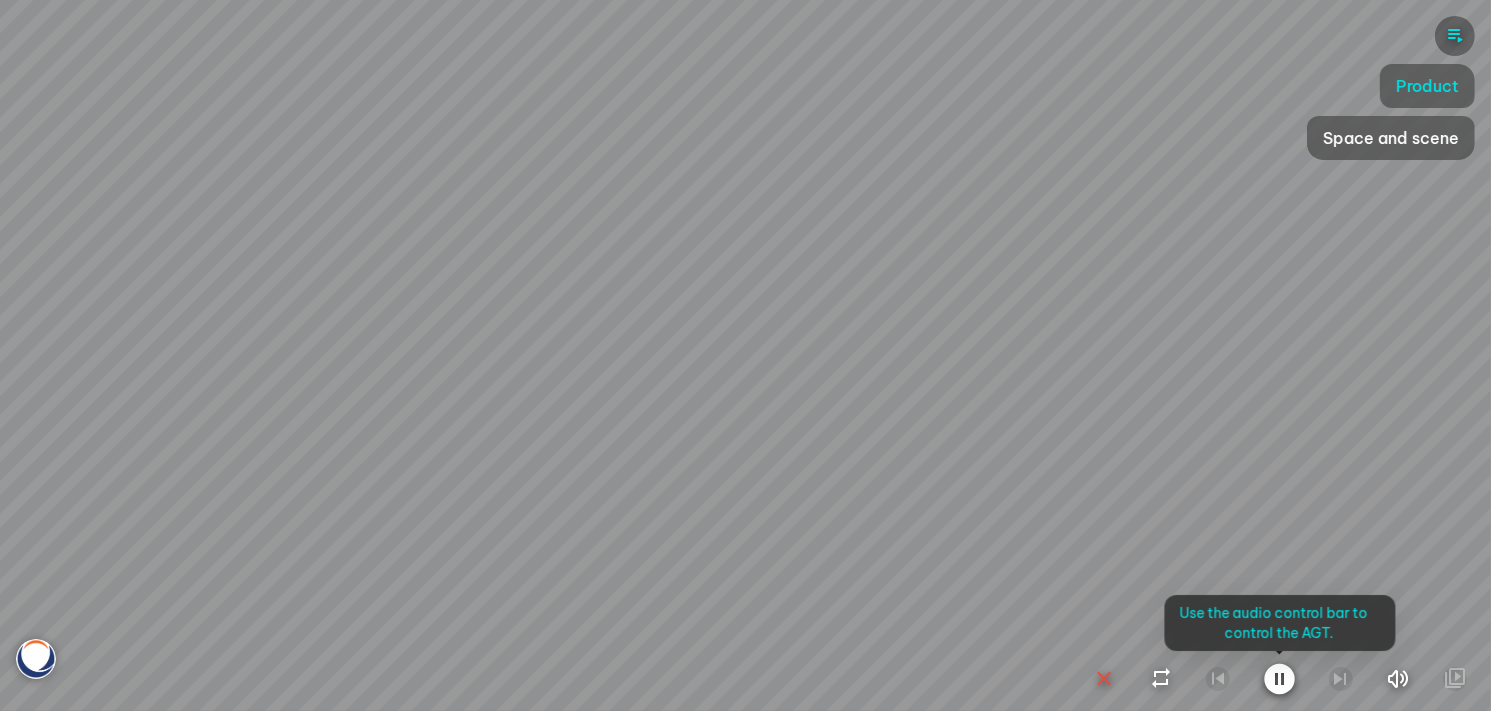 click at bounding box center [745, 355] 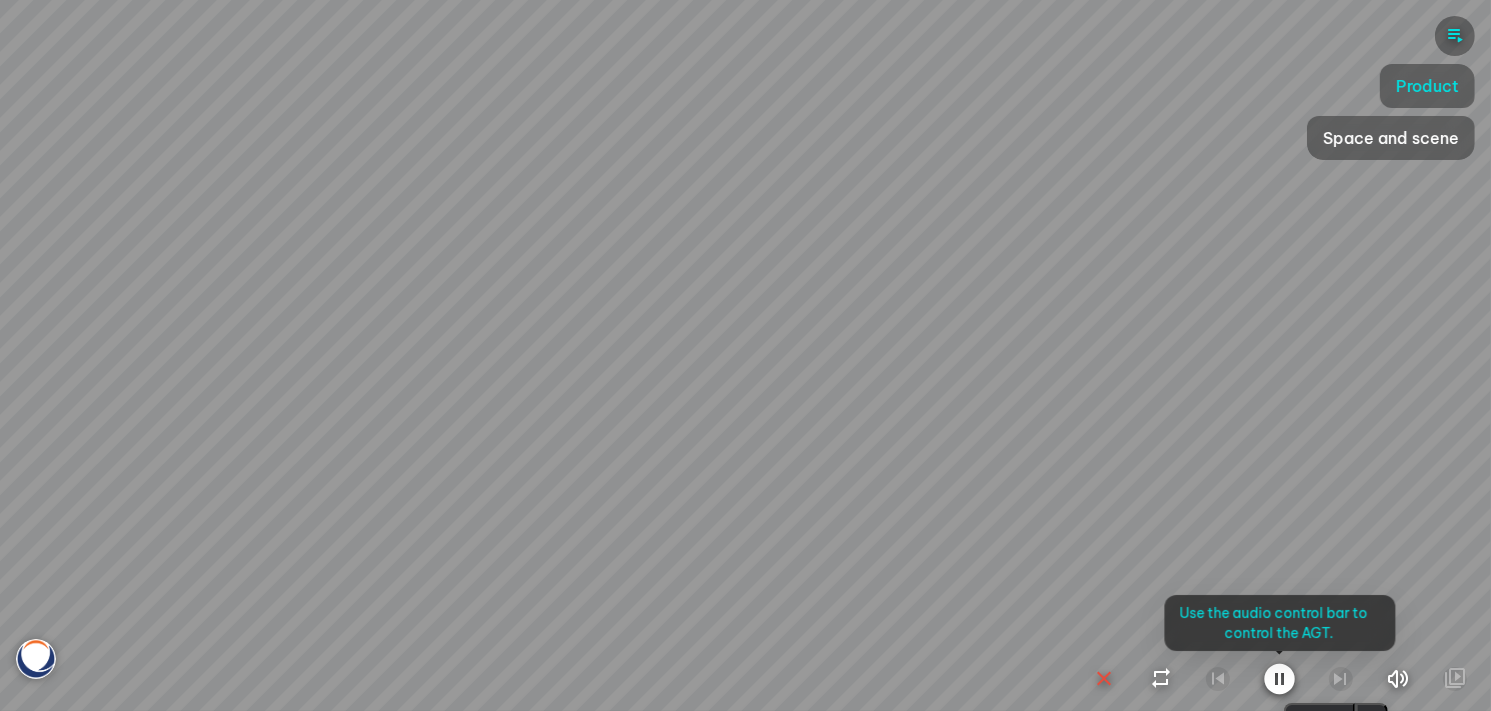click at bounding box center (745, 355) 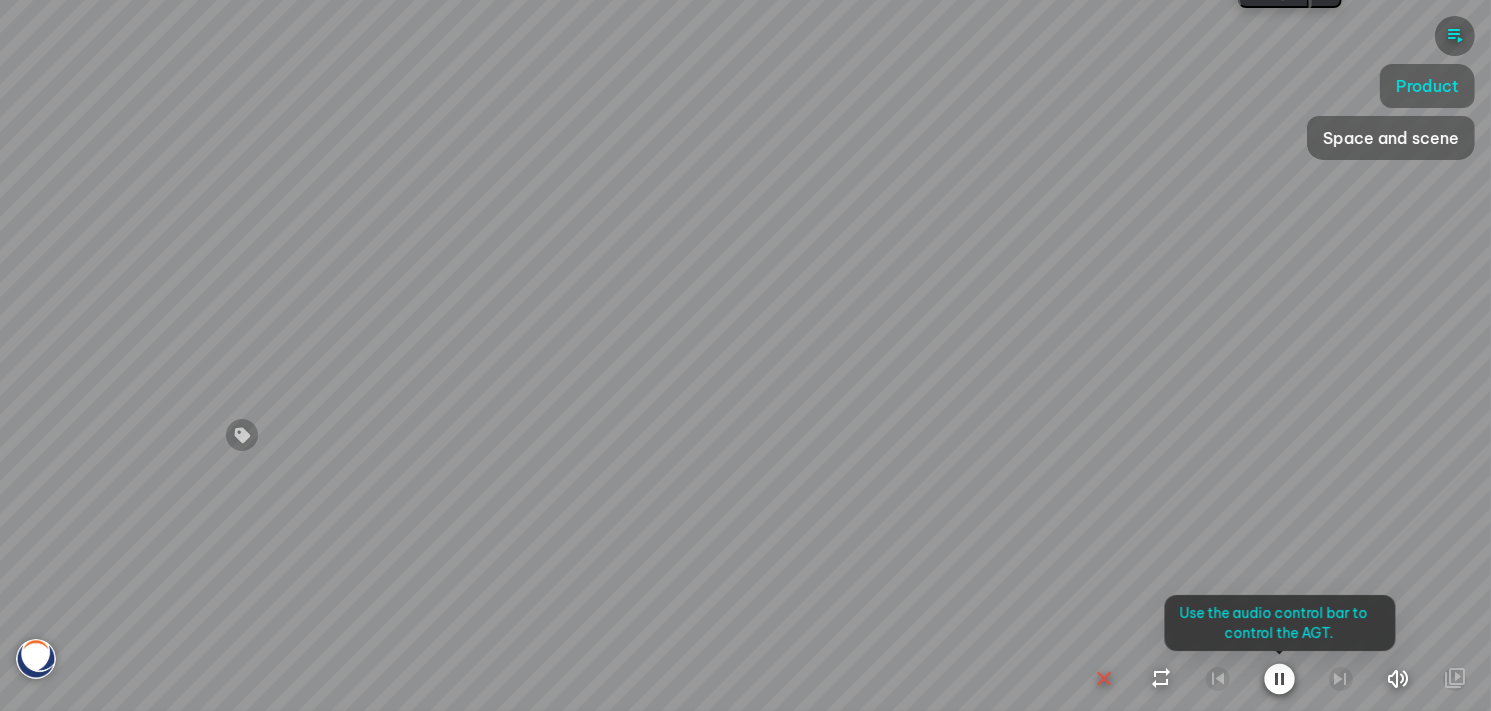 click at bounding box center [745, 355] 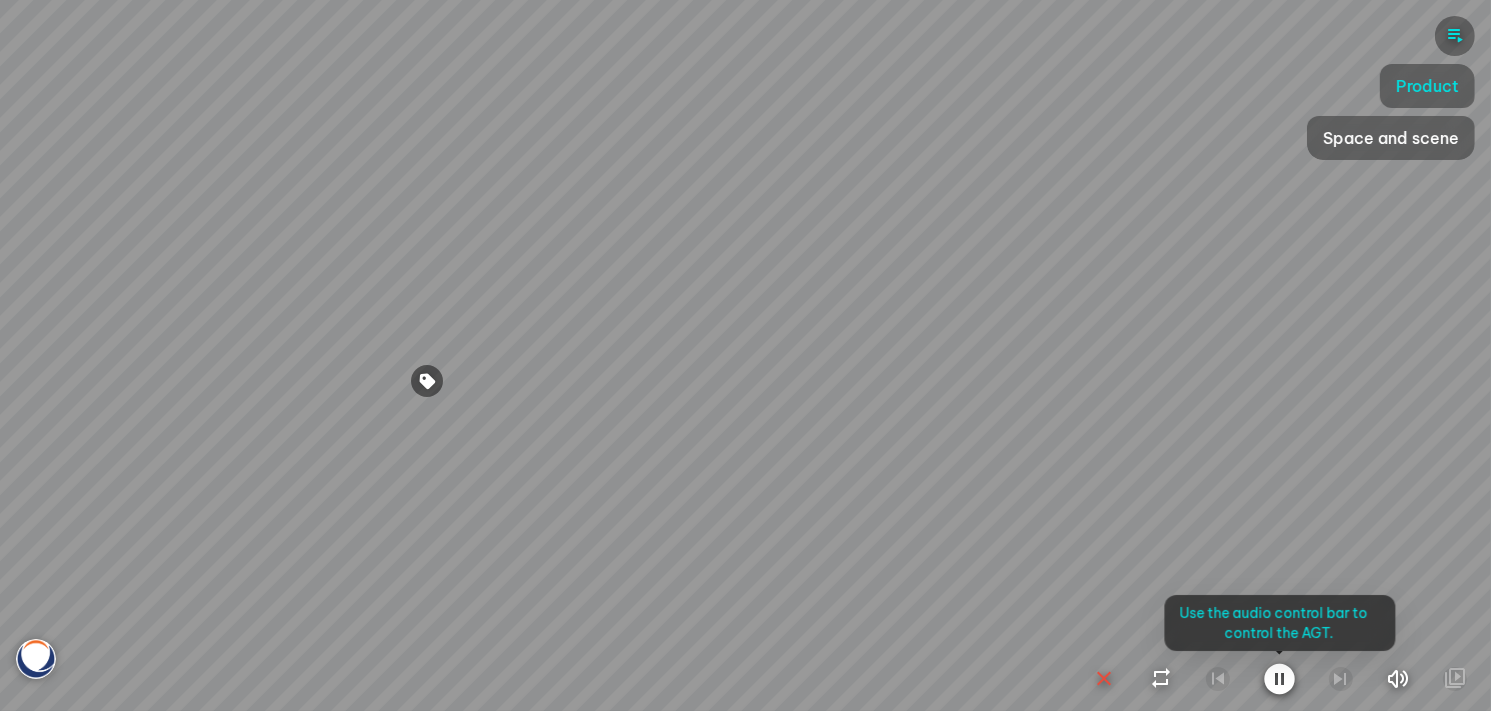 click at bounding box center [745, 355] 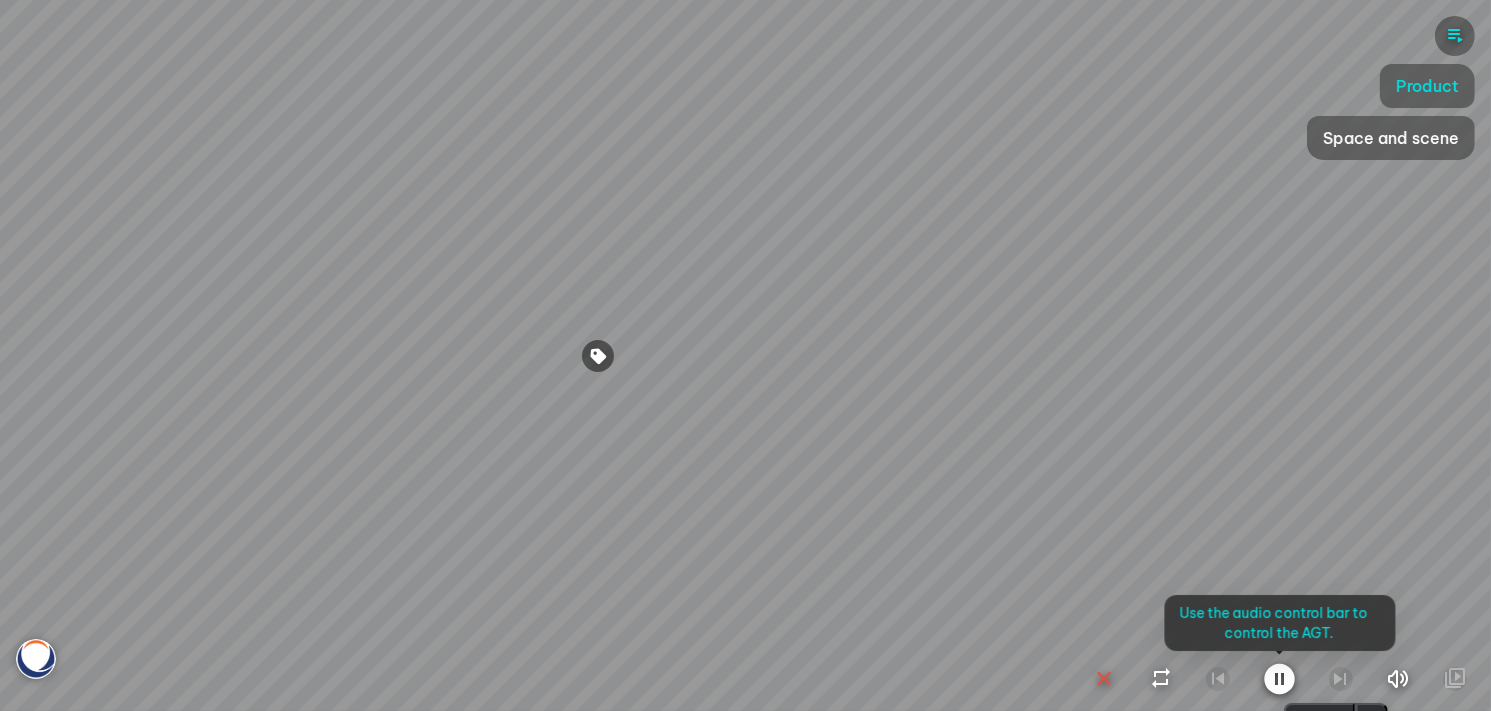 click at bounding box center [745, 355] 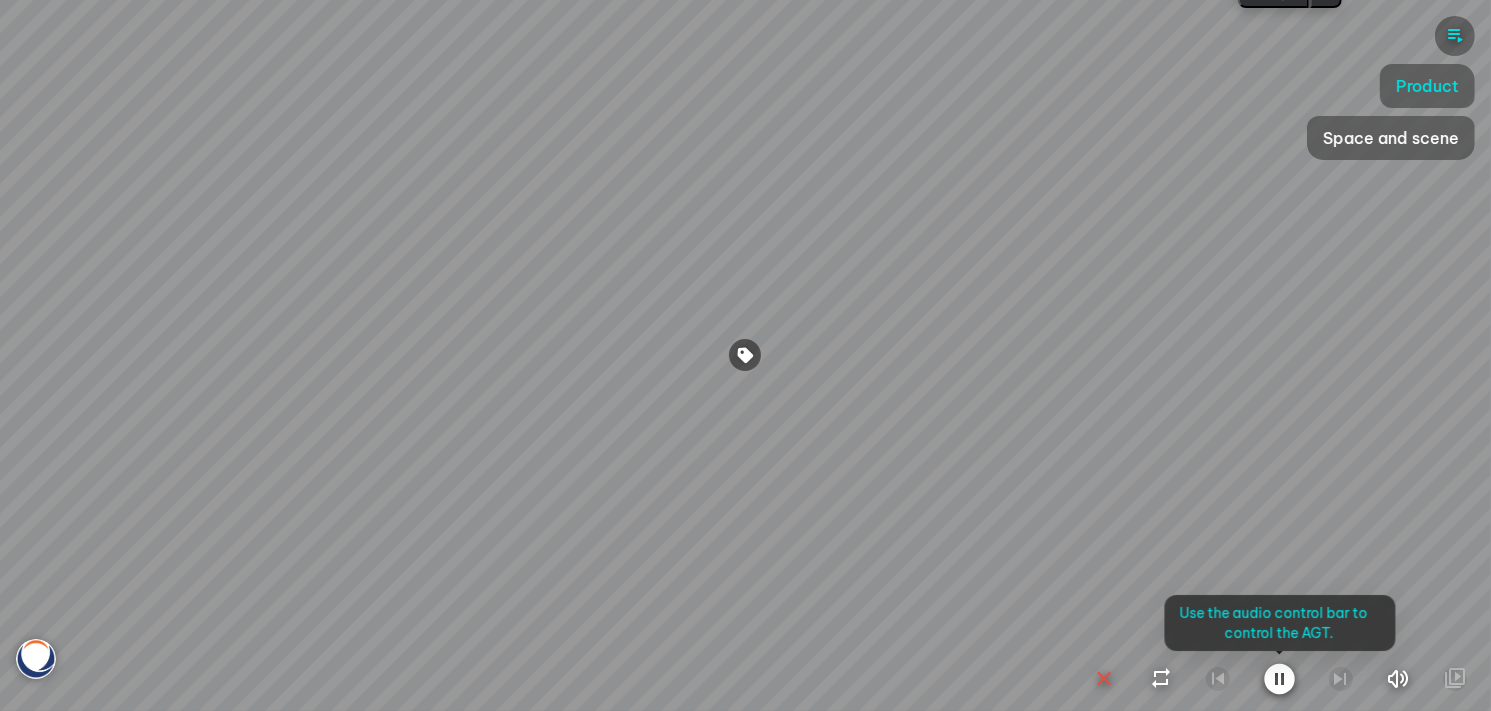 click at bounding box center [745, 355] 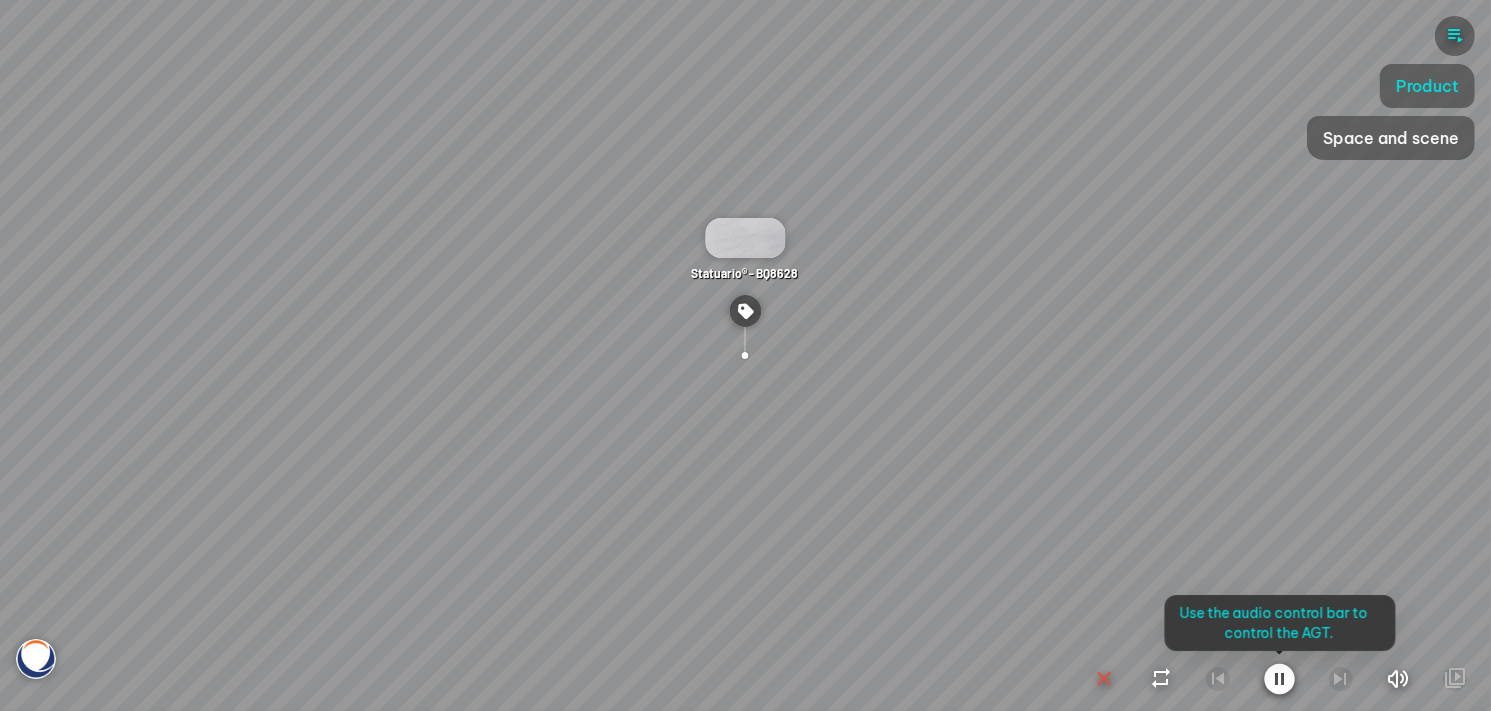 click at bounding box center (745, 355) 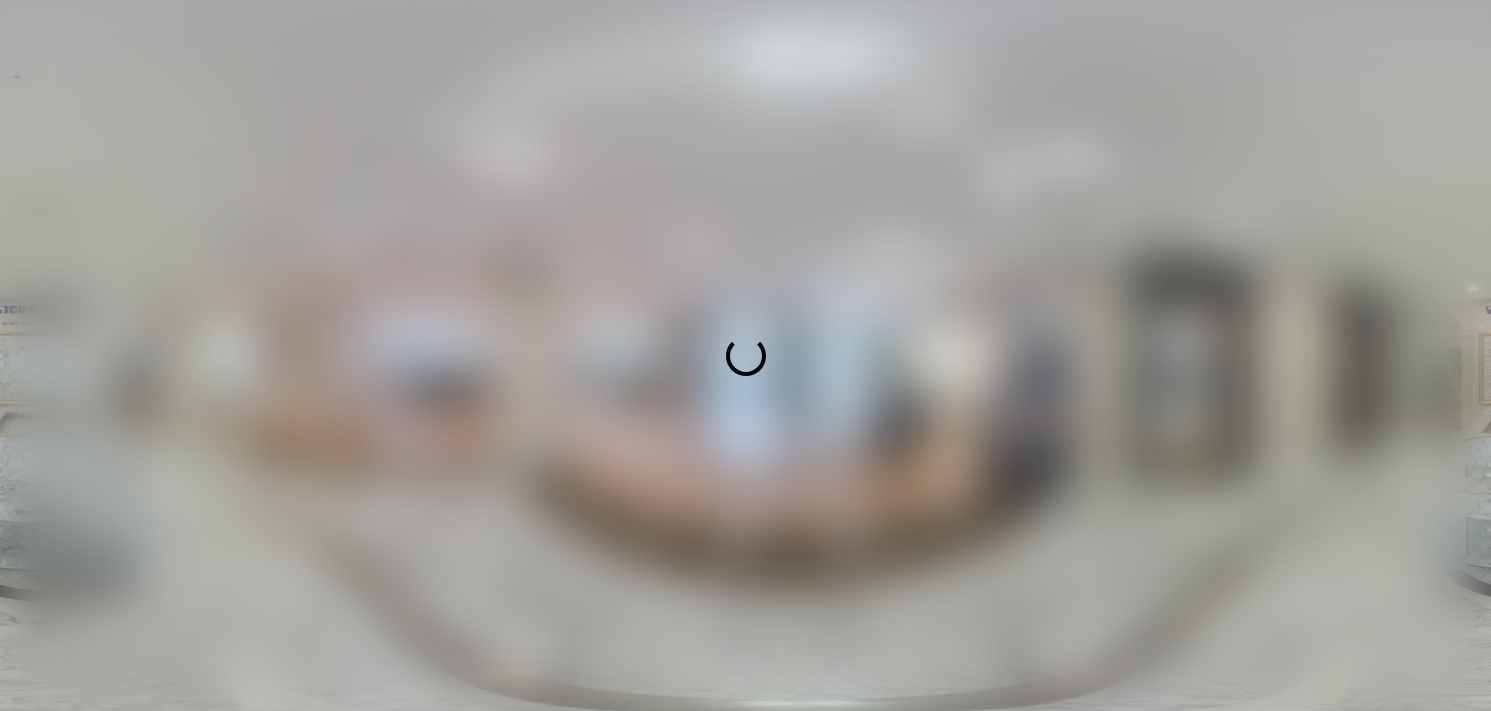 scroll, scrollTop: 0, scrollLeft: 0, axis: both 